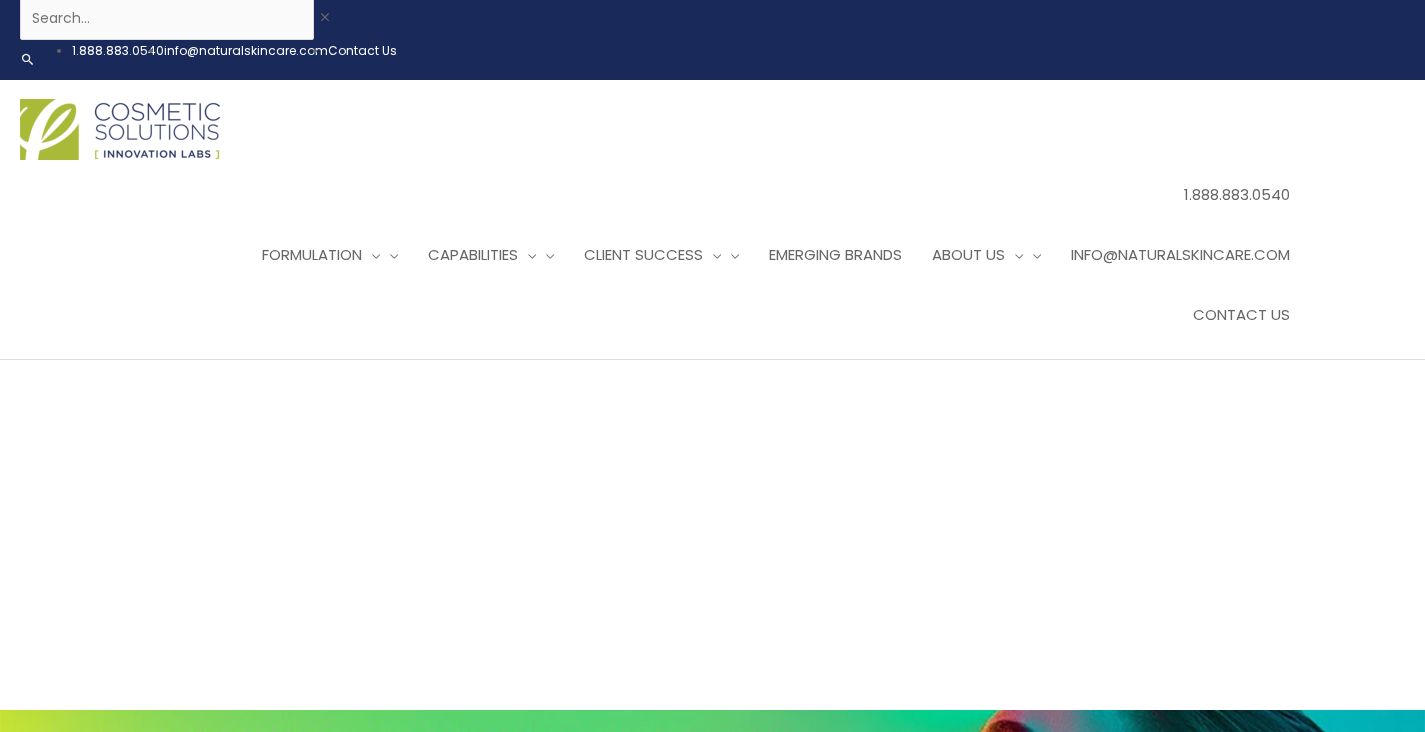 scroll, scrollTop: 42, scrollLeft: 0, axis: vertical 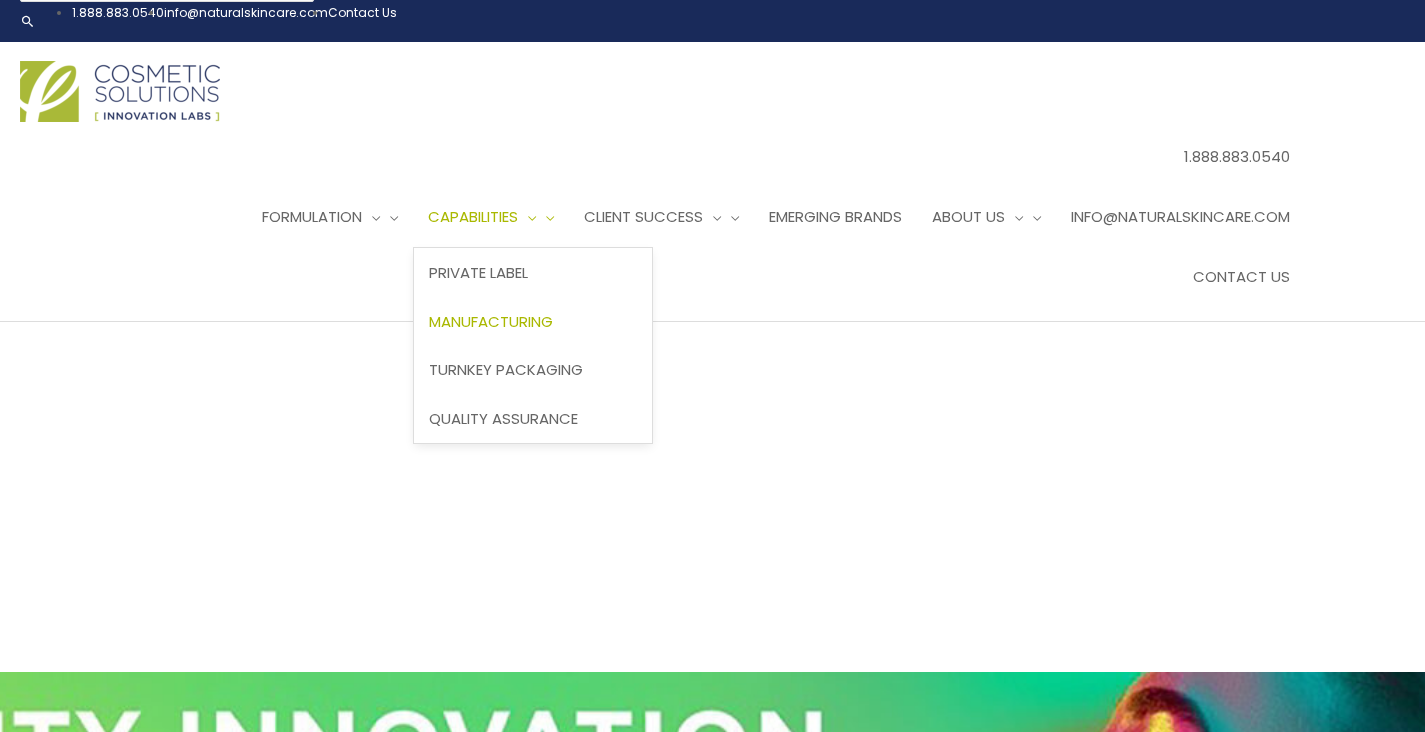 click on "Manufacturing" at bounding box center (491, 321) 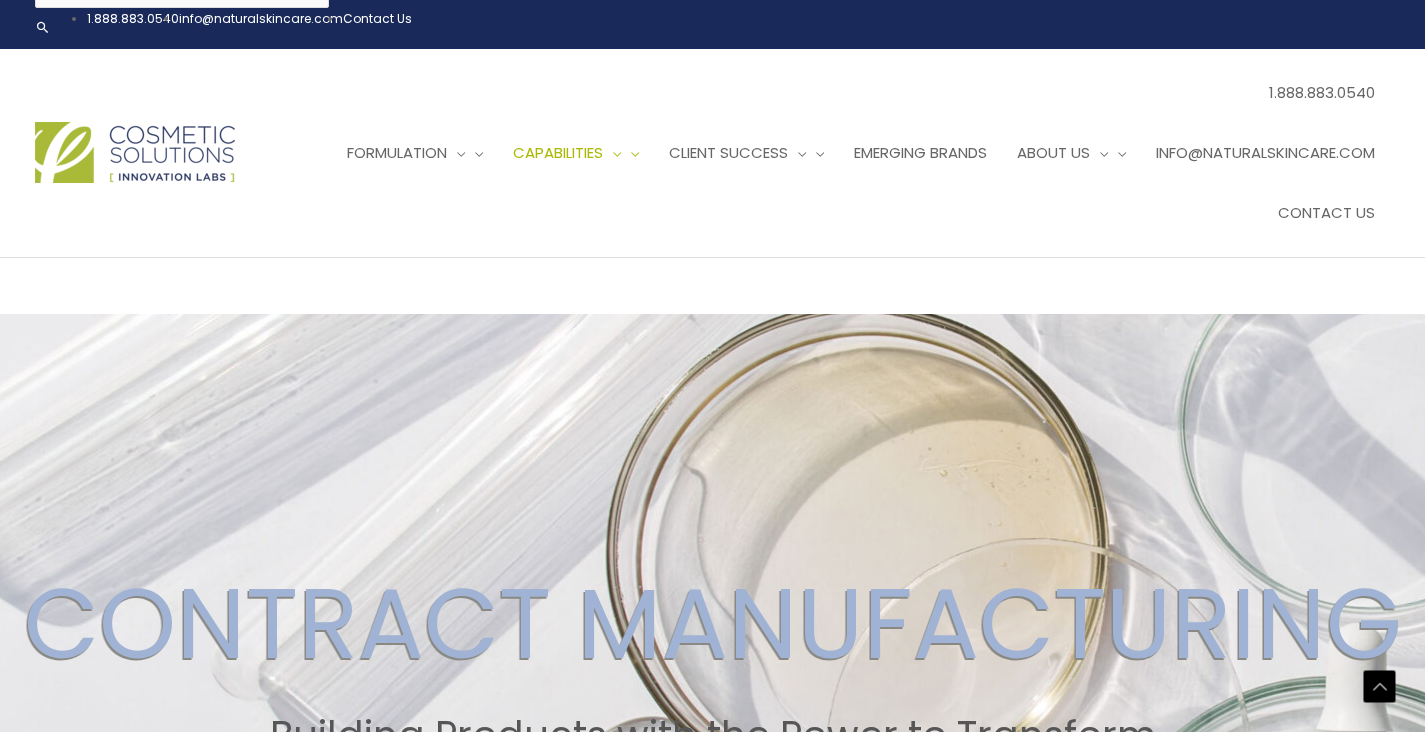 scroll, scrollTop: 0, scrollLeft: 0, axis: both 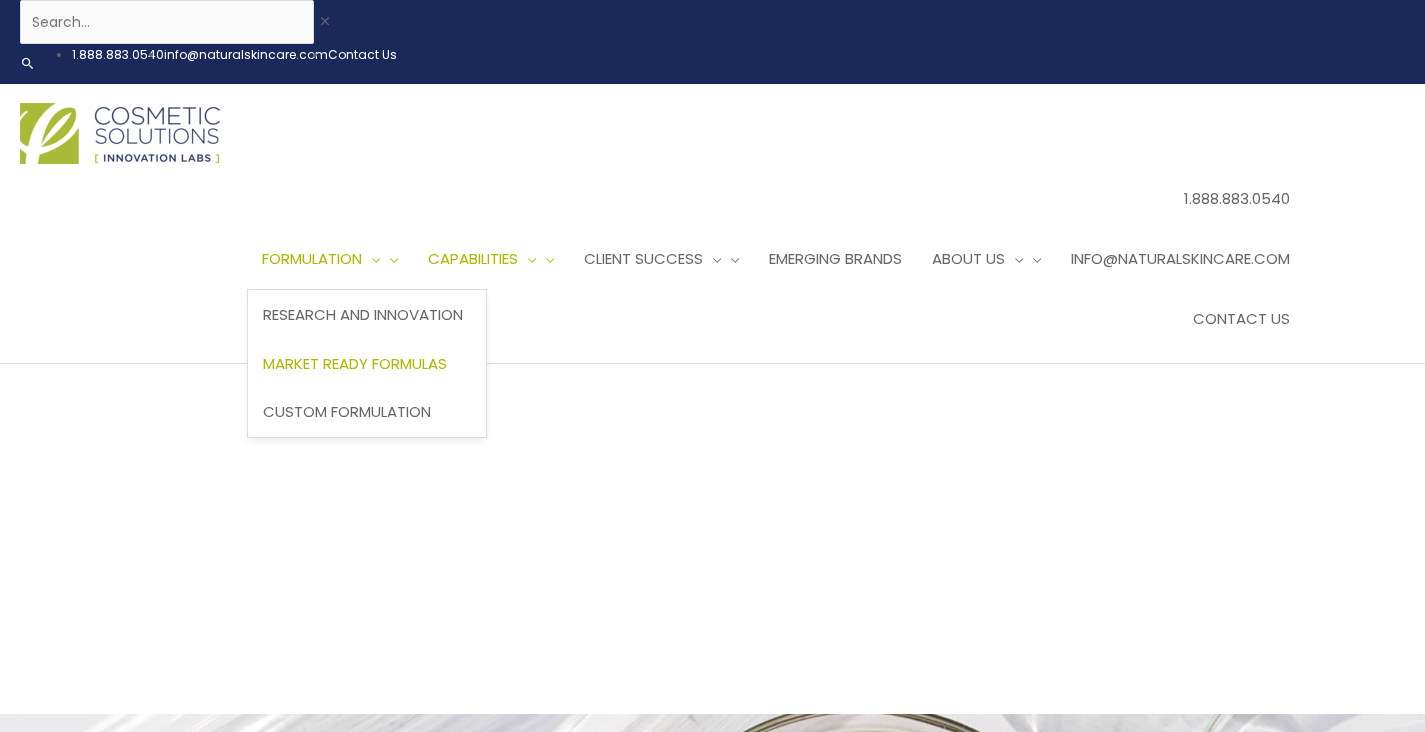 click on "Market Ready Formulas" at bounding box center [355, 363] 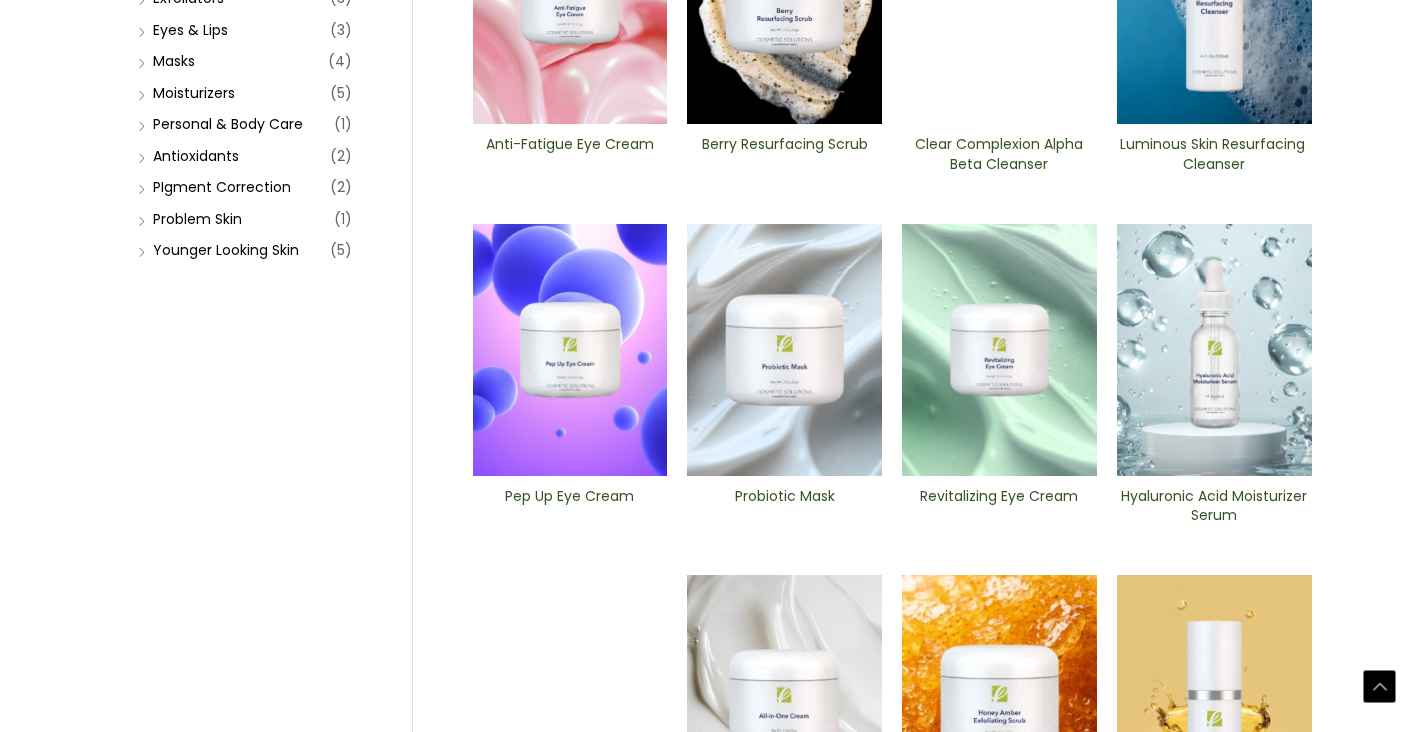 scroll, scrollTop: 972, scrollLeft: 0, axis: vertical 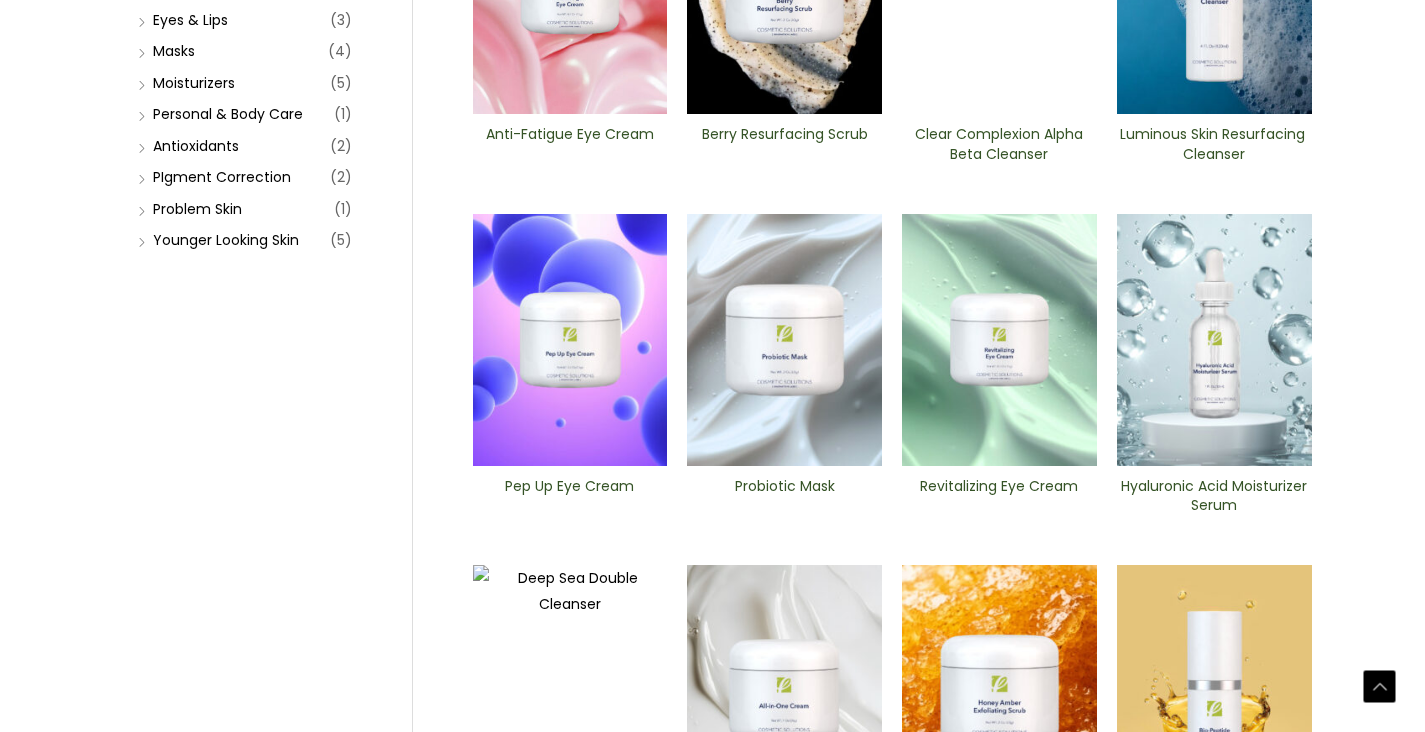 click on "2" at bounding box center [534, 2199] 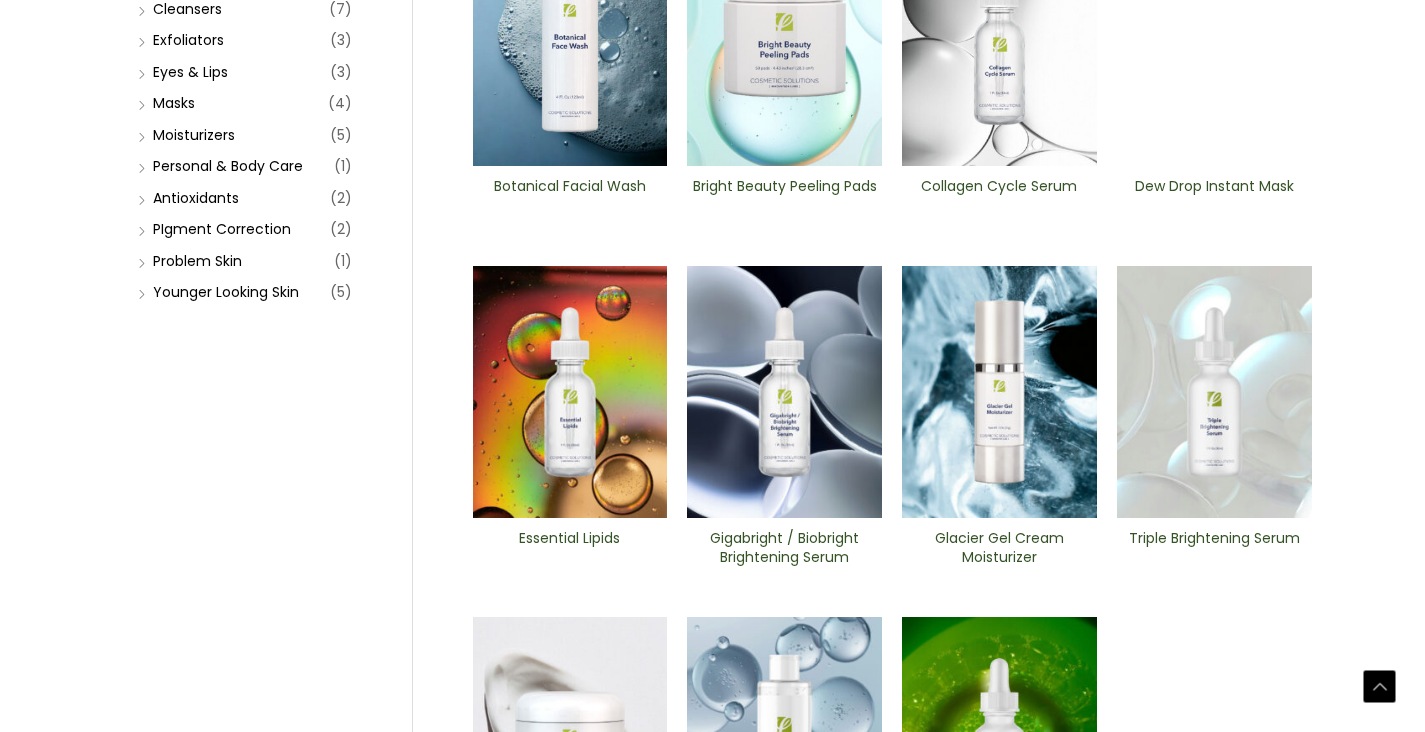 scroll, scrollTop: 970, scrollLeft: 0, axis: vertical 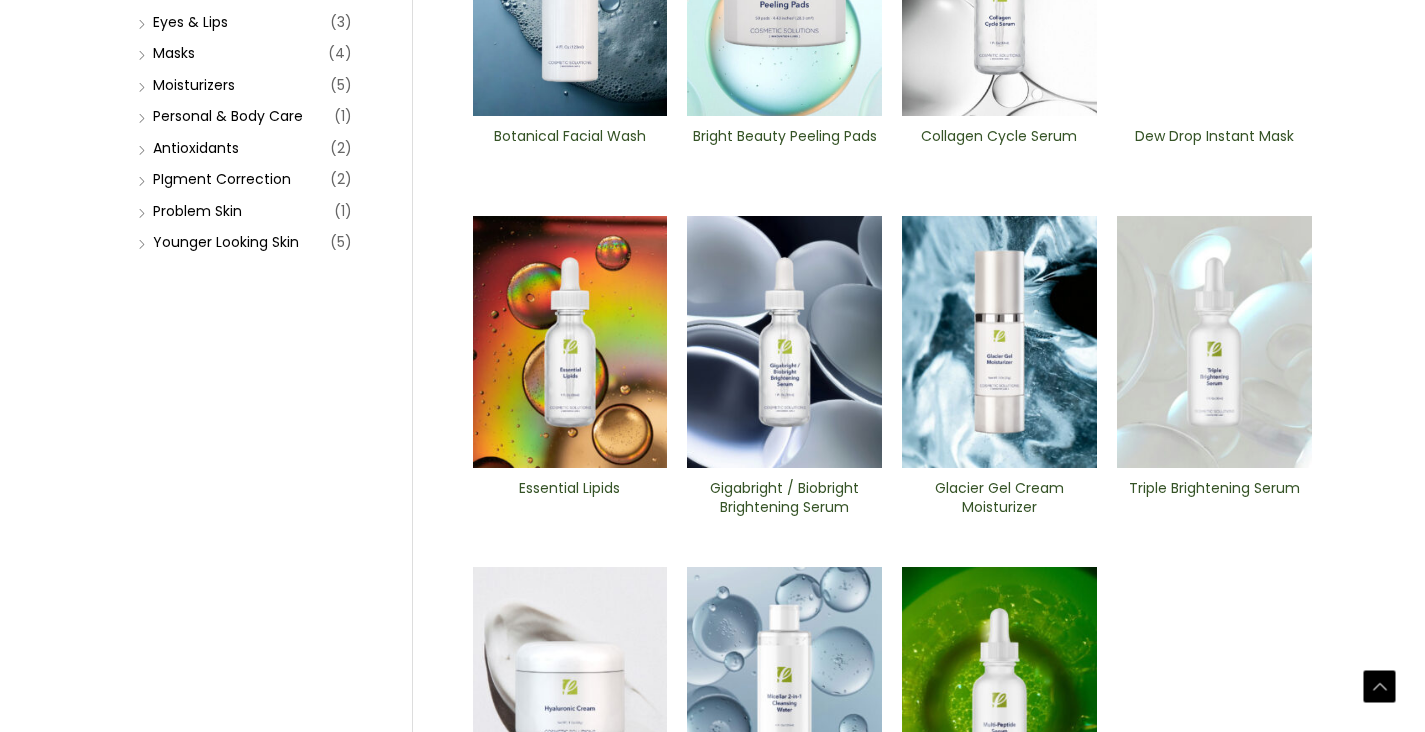 click on "3" at bounding box center (618, 953) 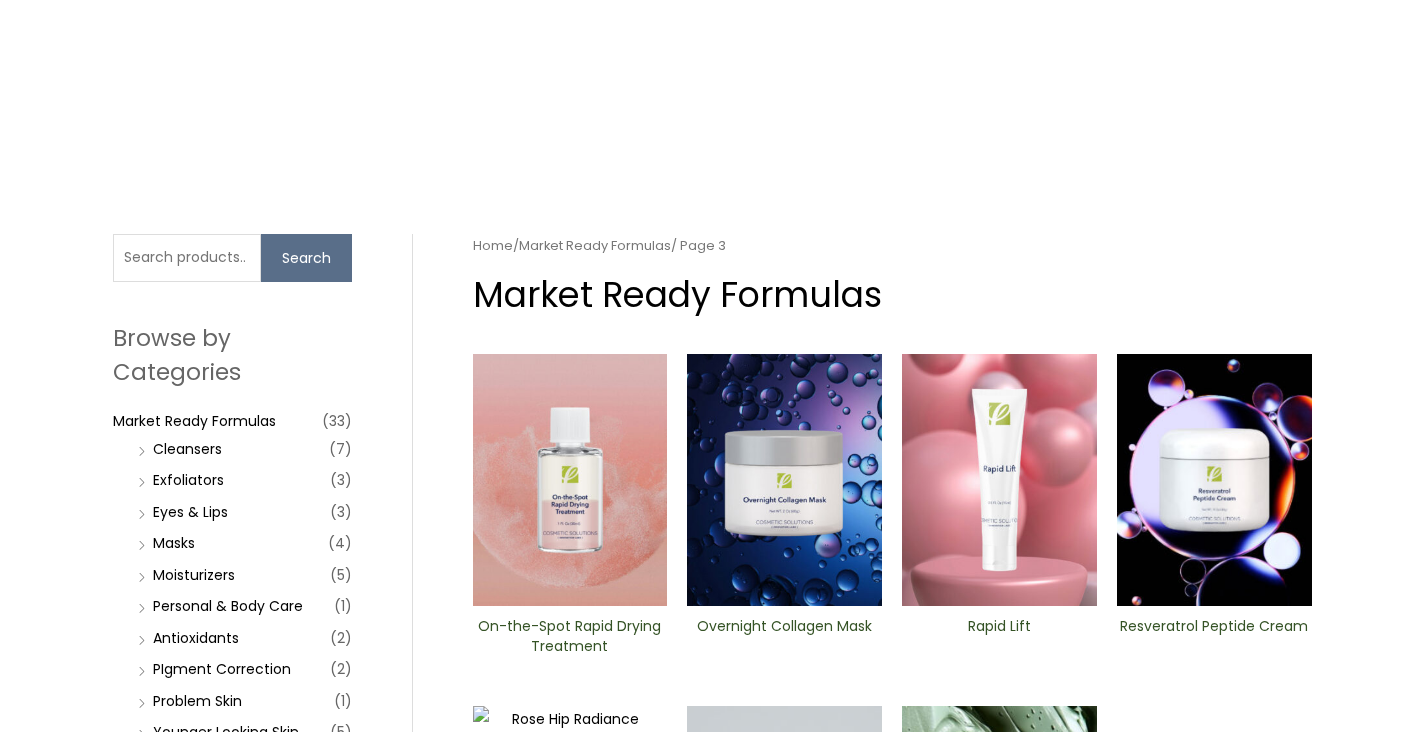 scroll, scrollTop: 2, scrollLeft: 0, axis: vertical 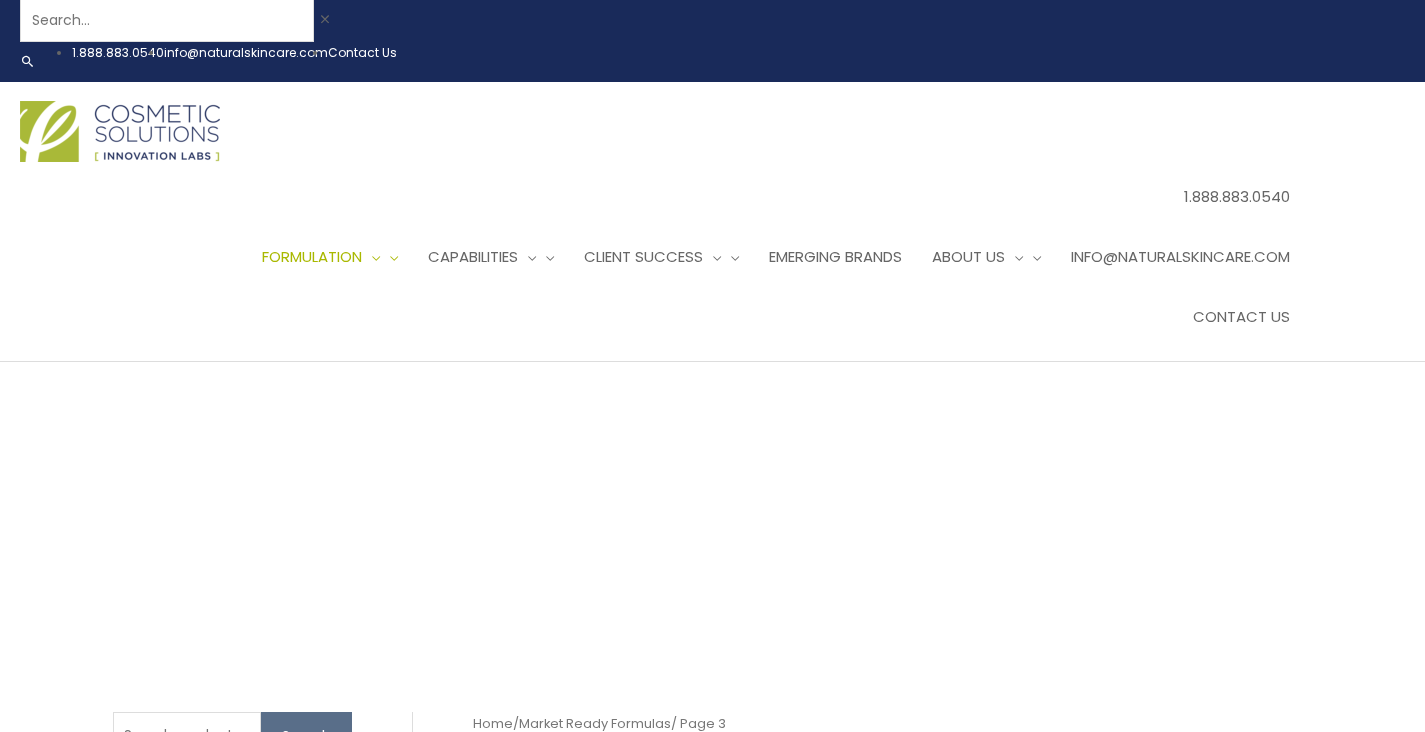 click on "Eyes & Lips" at bounding box center (190, 990) 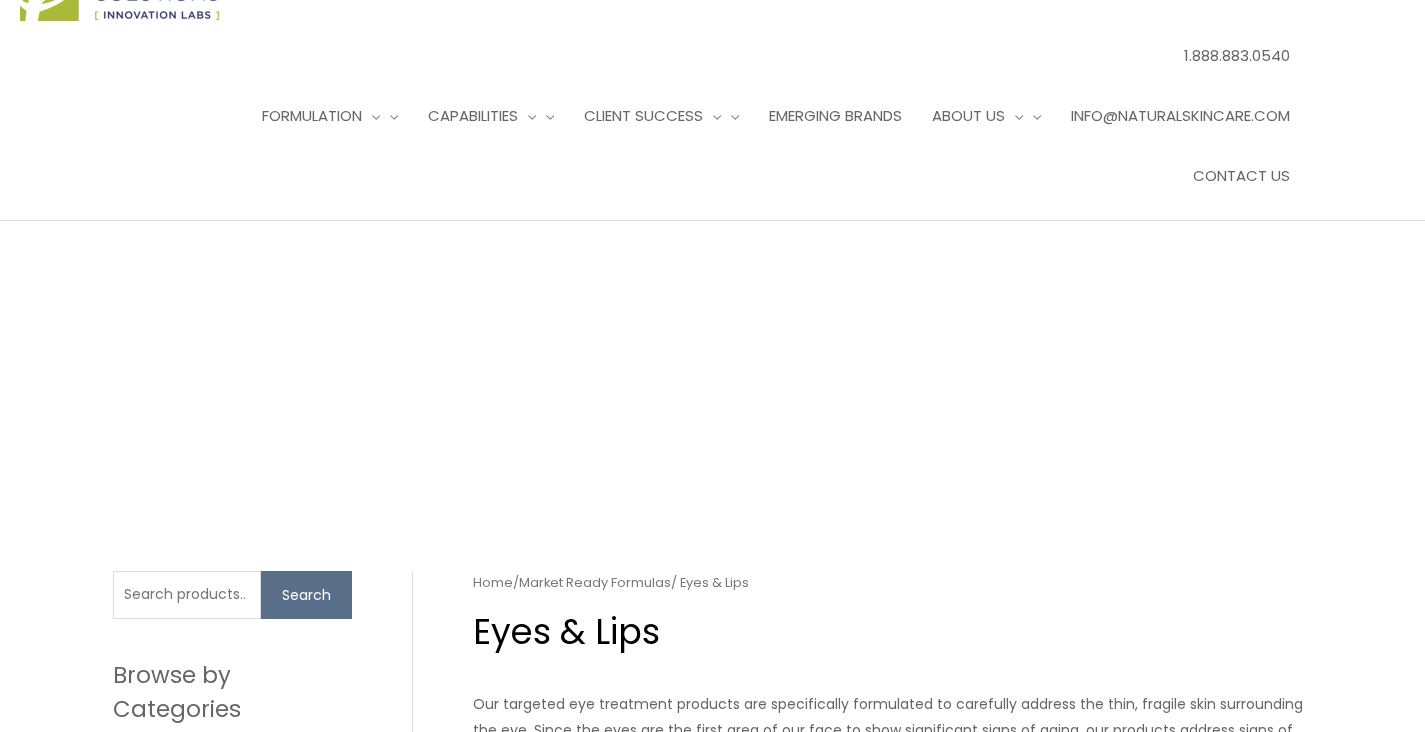 scroll, scrollTop: 150, scrollLeft: 0, axis: vertical 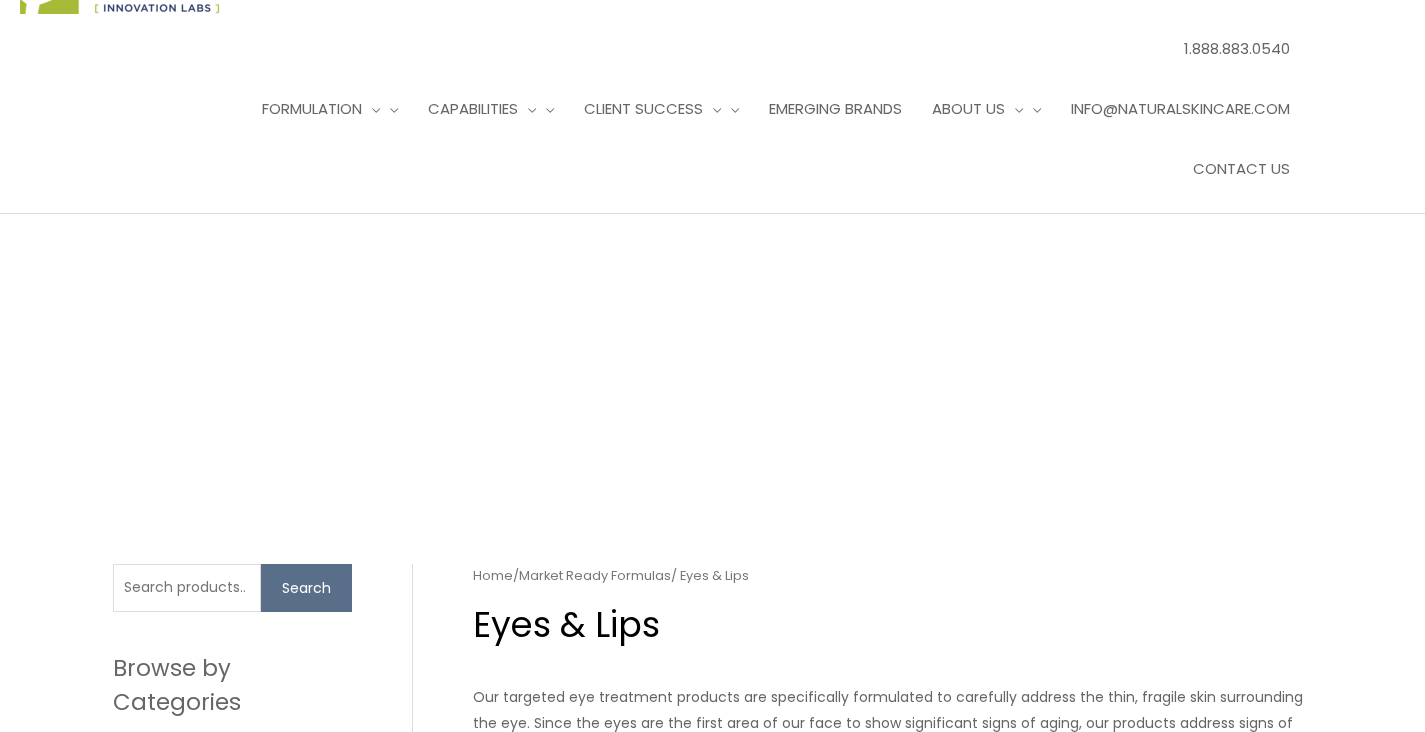 click on "PIgment Correction" at bounding box center [222, 999] 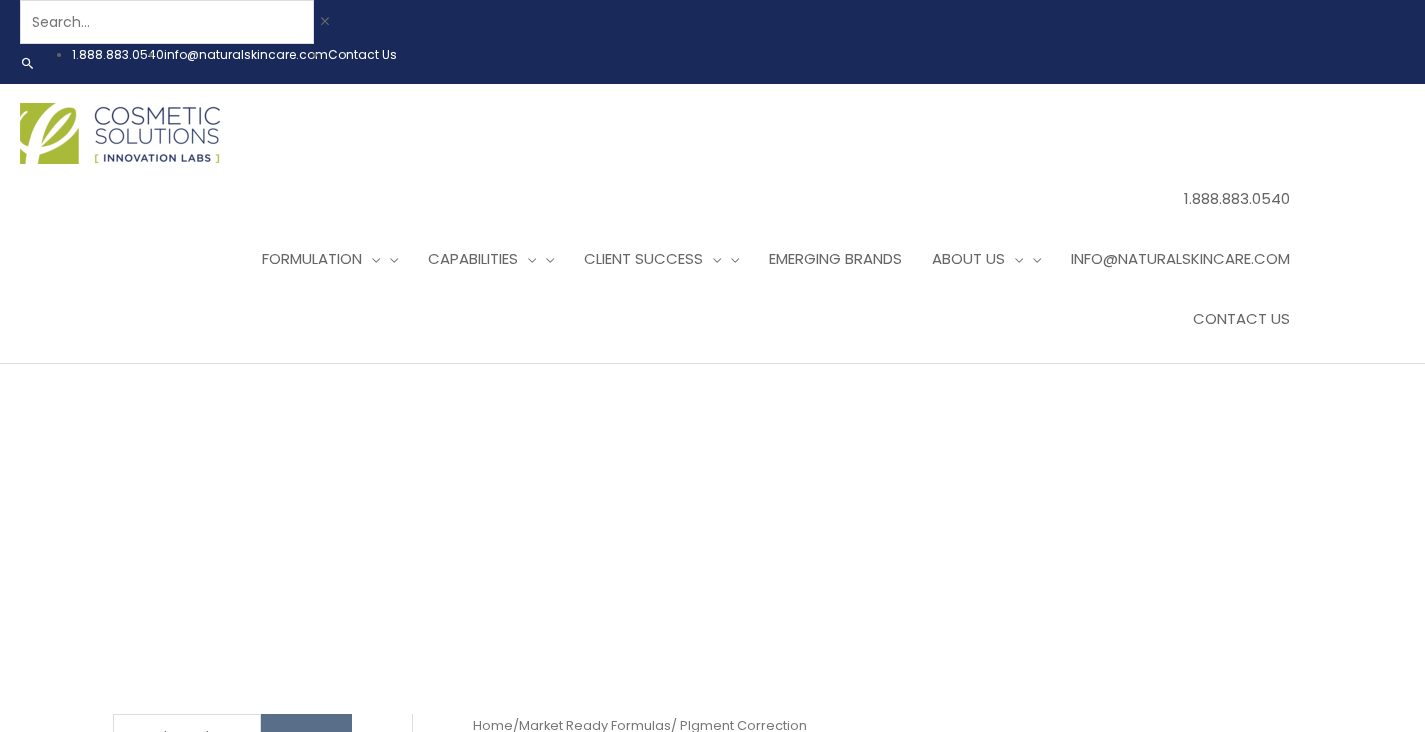 scroll, scrollTop: 0, scrollLeft: 0, axis: both 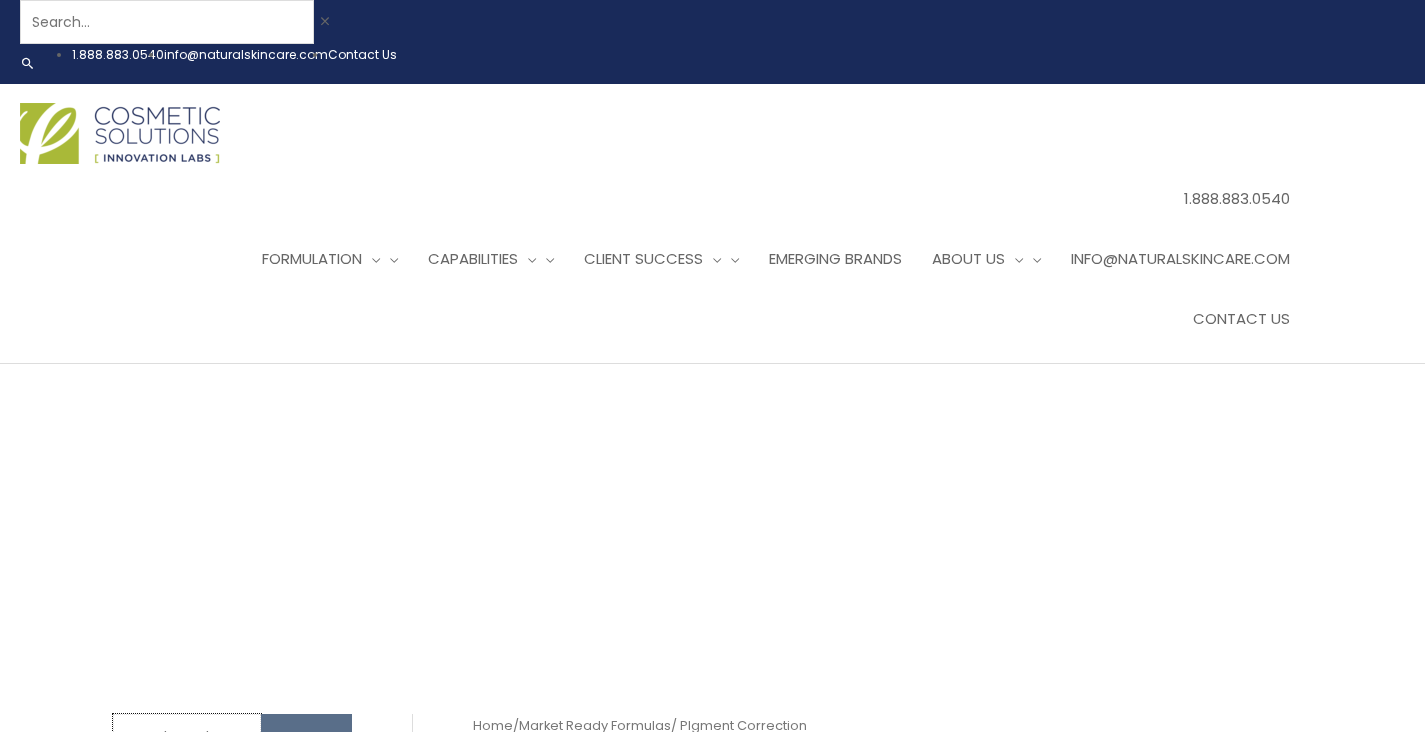 click on "Search for:" at bounding box center [187, 738] 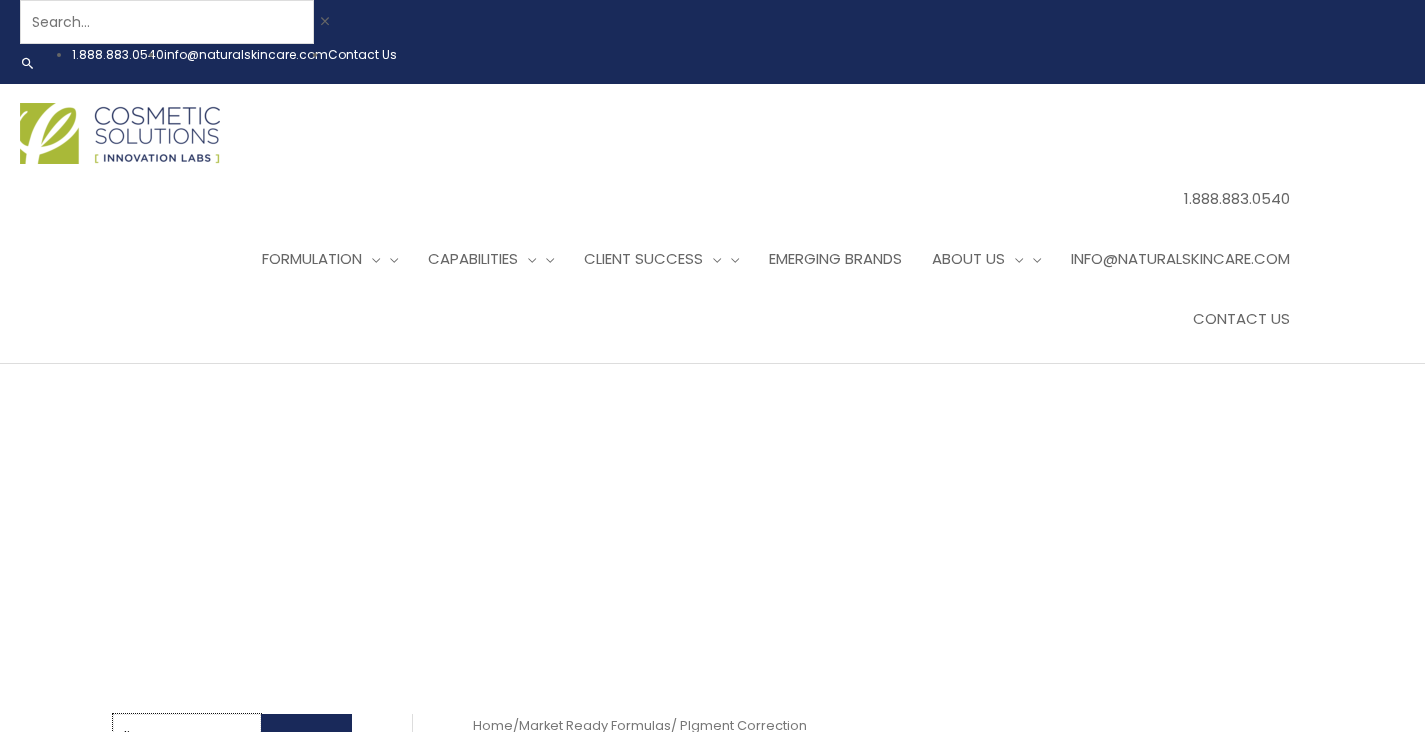 type on "lip" 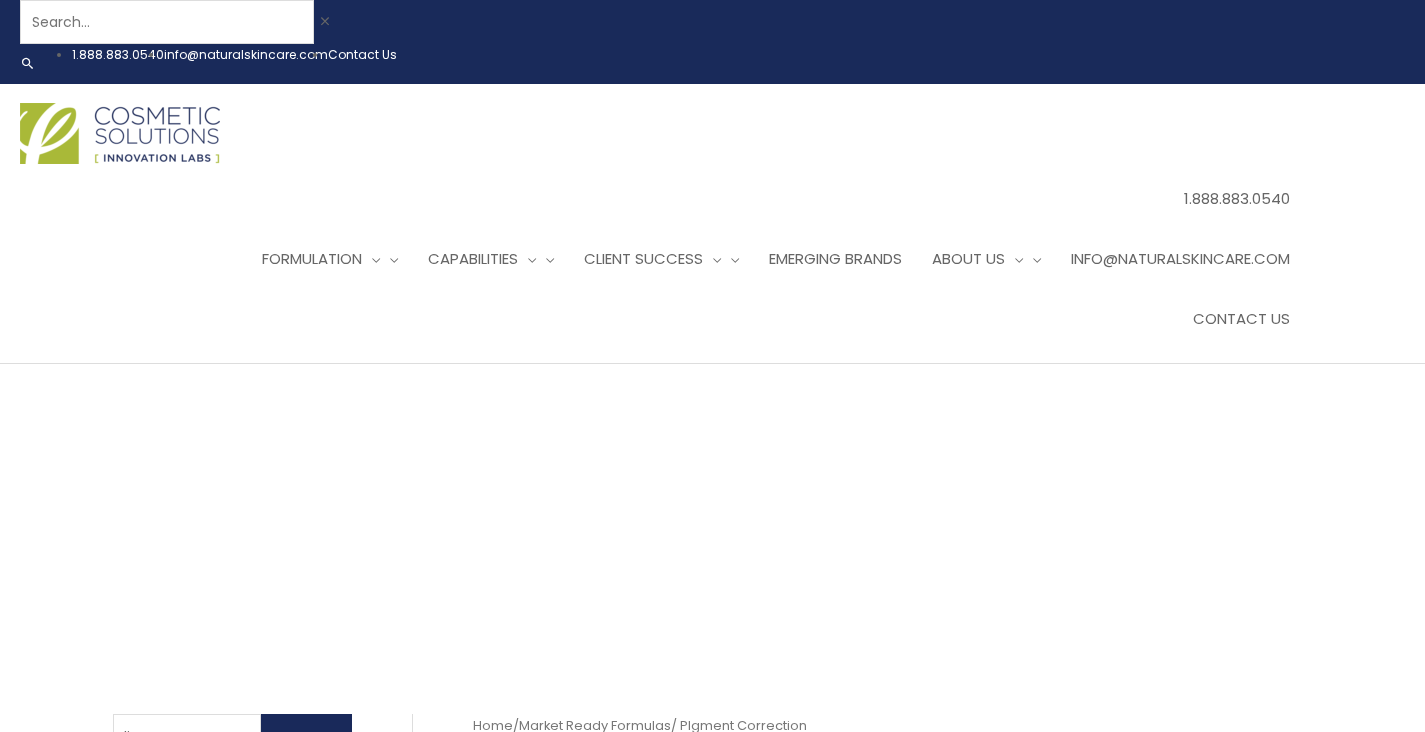 click on "Search" at bounding box center (306, 738) 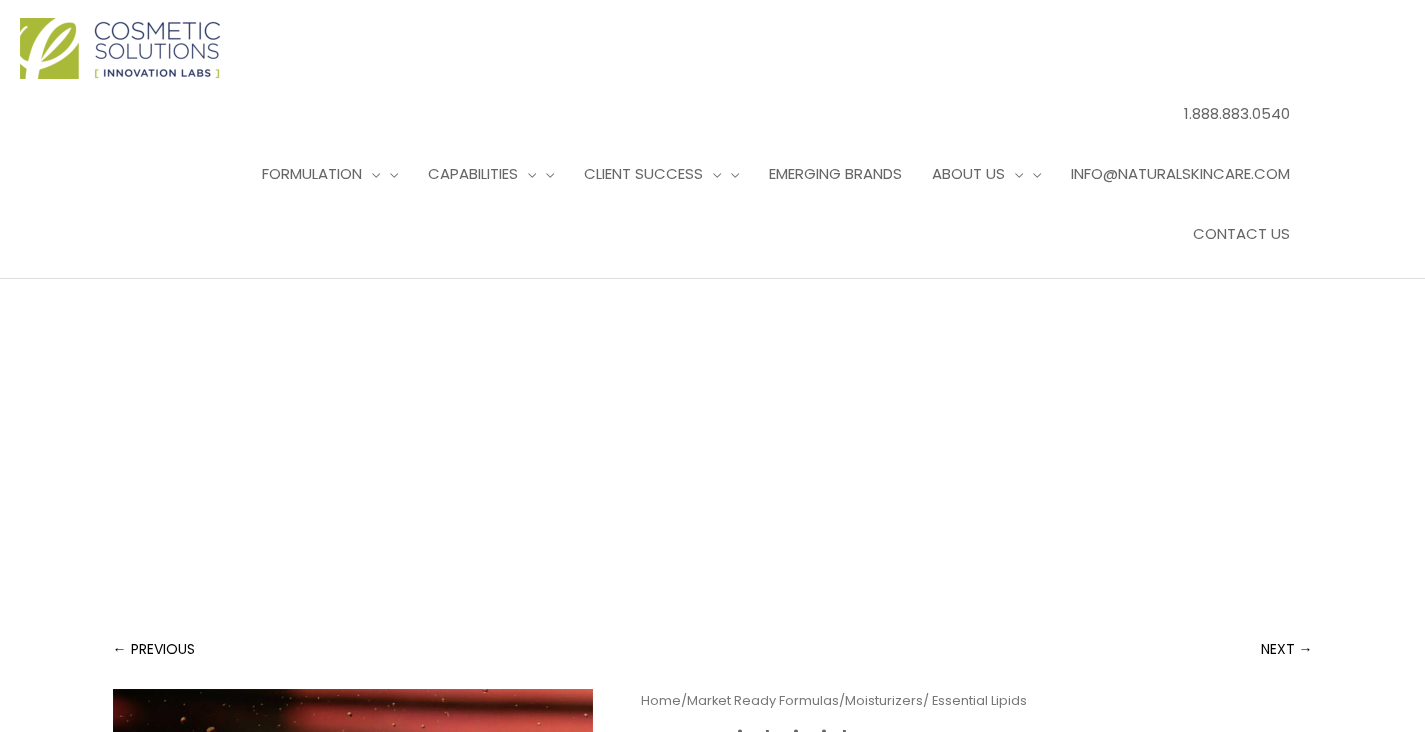 scroll, scrollTop: 0, scrollLeft: 0, axis: both 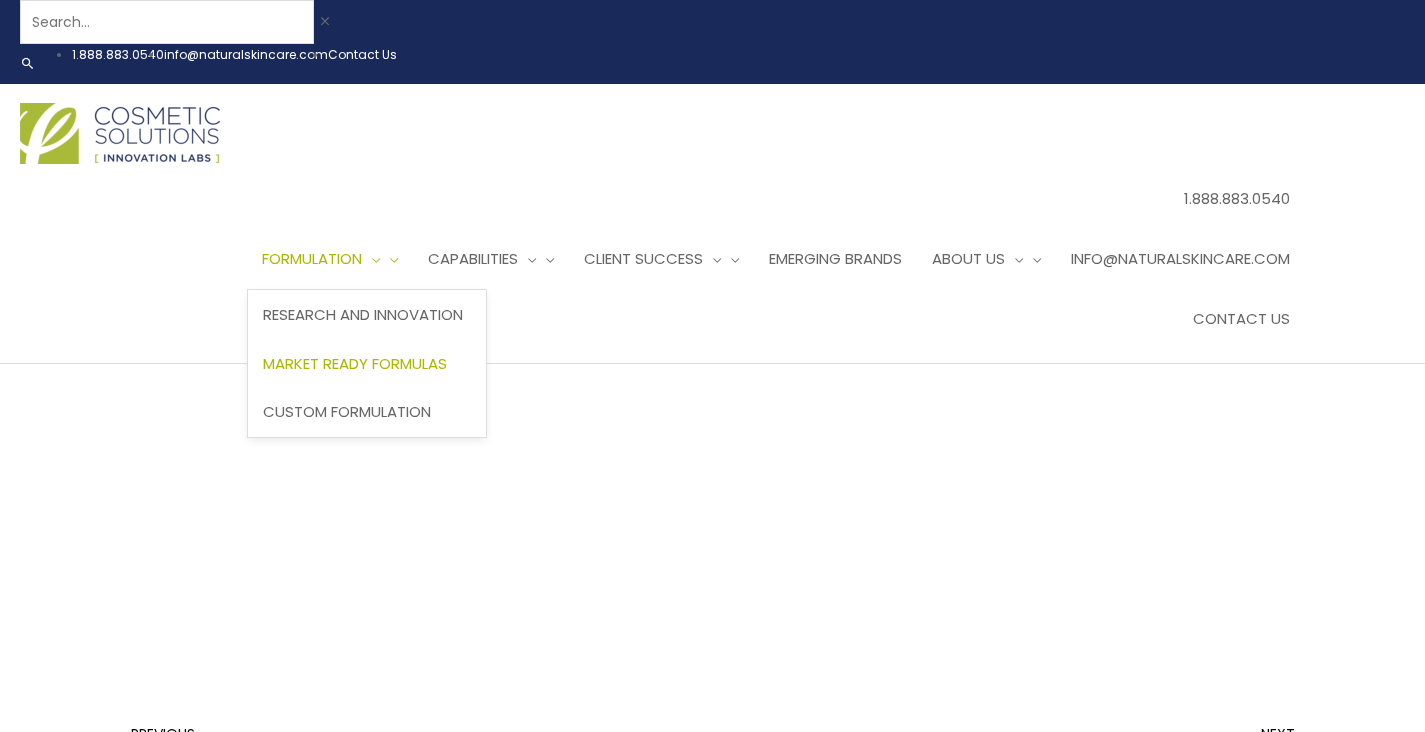 click on "Market Ready Formulas" at bounding box center (355, 363) 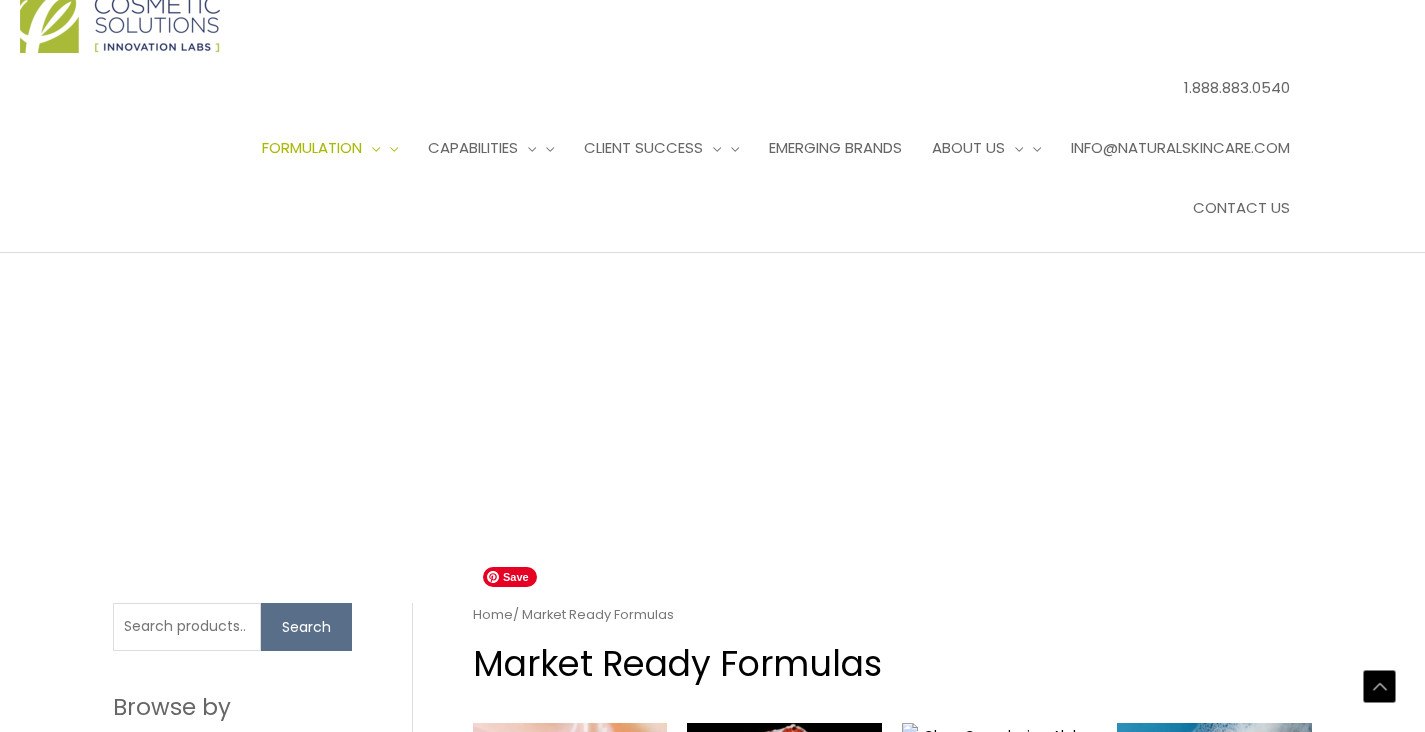 scroll, scrollTop: 0, scrollLeft: 0, axis: both 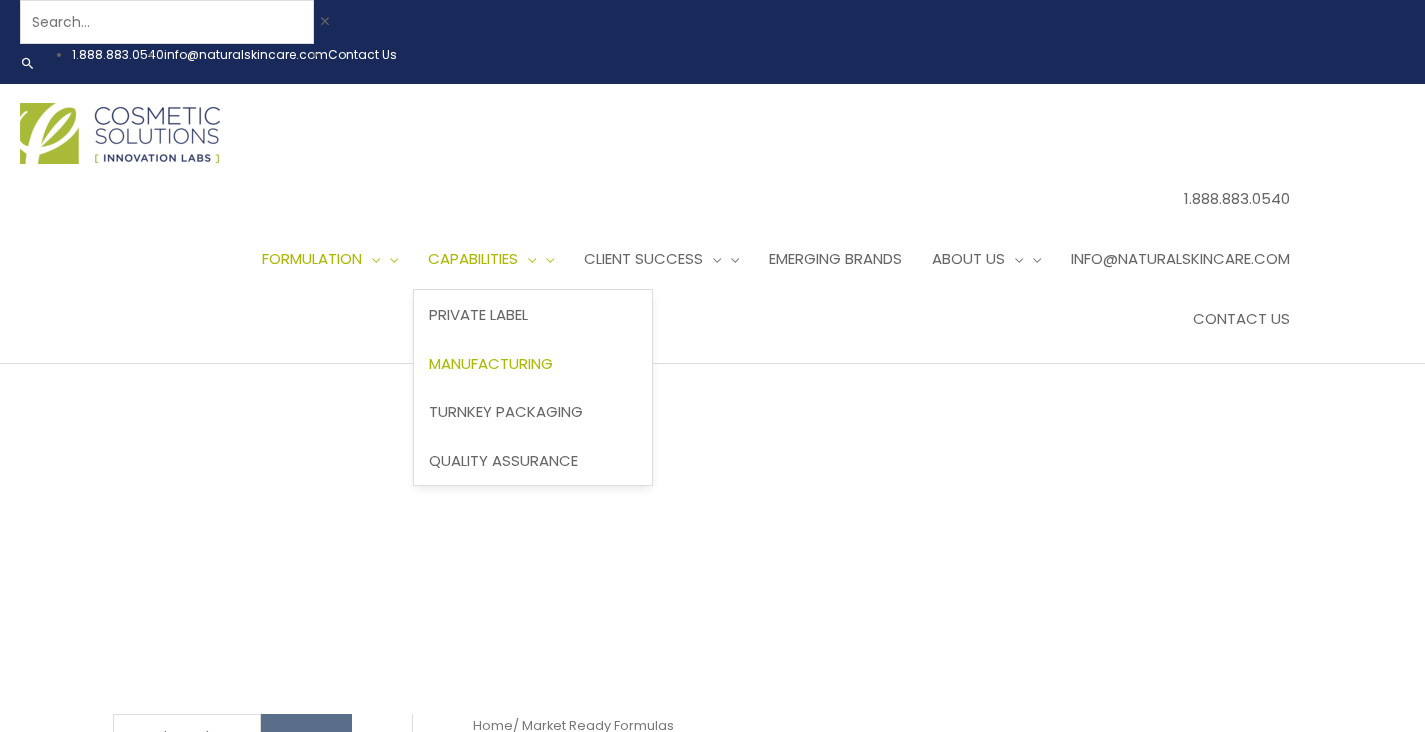 click on "Manufacturing" at bounding box center [491, 363] 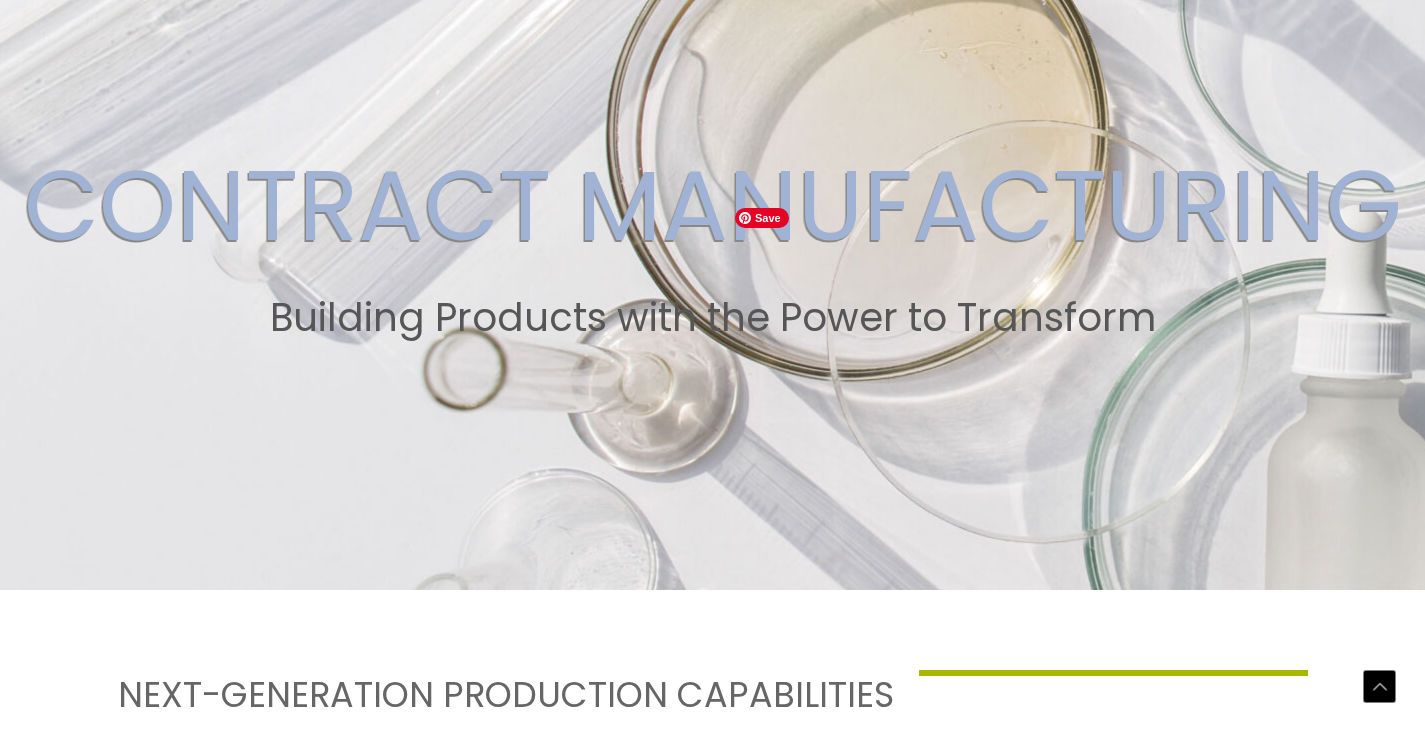 scroll, scrollTop: 999, scrollLeft: 0, axis: vertical 